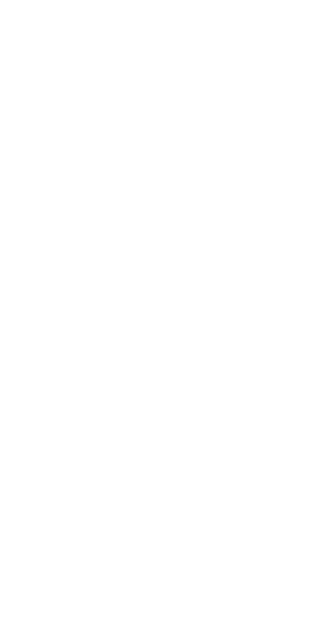 scroll, scrollTop: 0, scrollLeft: 0, axis: both 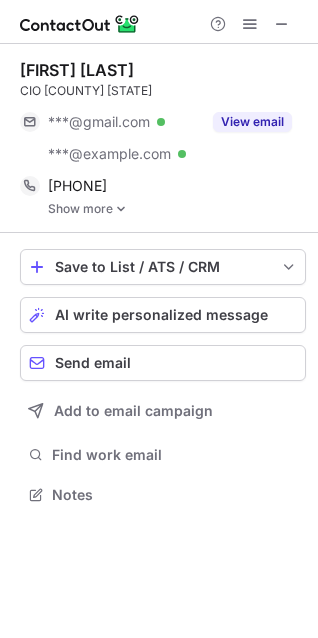 click at bounding box center [121, 209] 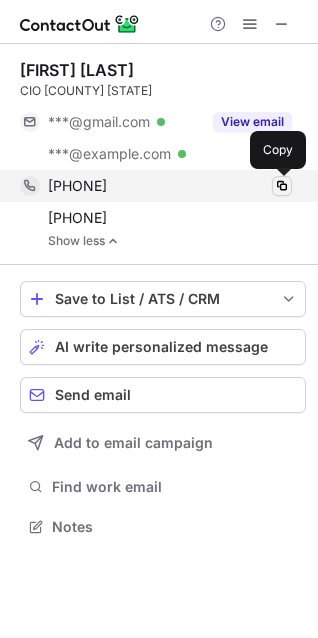 click at bounding box center [282, 186] 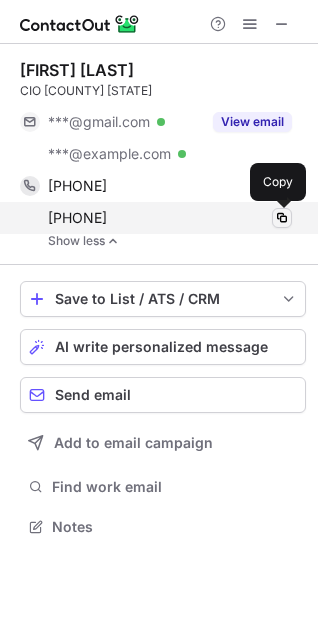 click at bounding box center [282, 218] 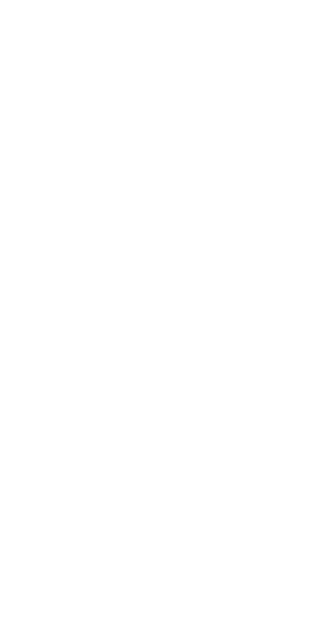 scroll, scrollTop: 0, scrollLeft: 0, axis: both 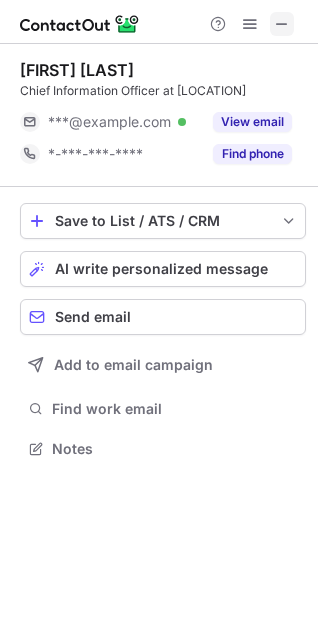 click at bounding box center [282, 24] 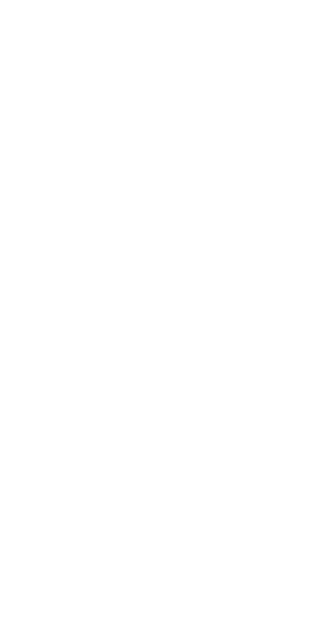 scroll, scrollTop: 0, scrollLeft: 0, axis: both 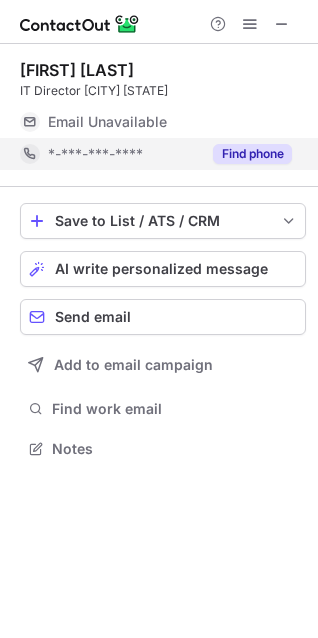 click on "Find phone" at bounding box center (252, 154) 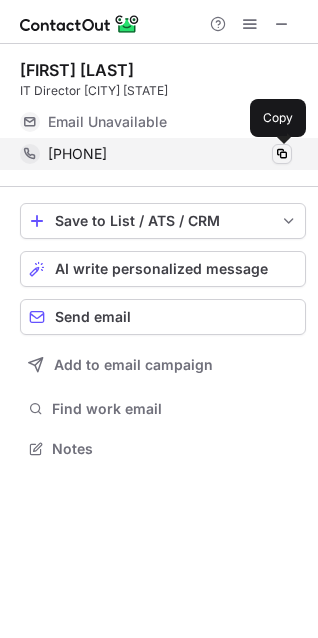 click at bounding box center (282, 154) 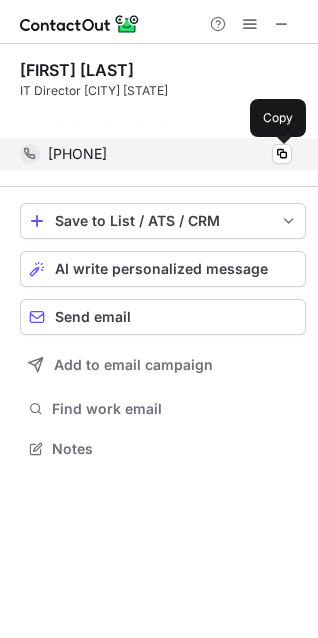 scroll, scrollTop: 403, scrollLeft: 318, axis: both 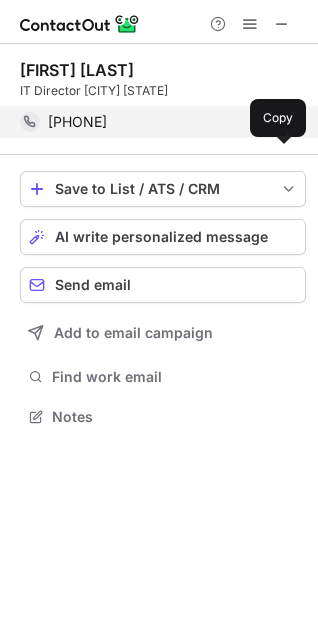 type 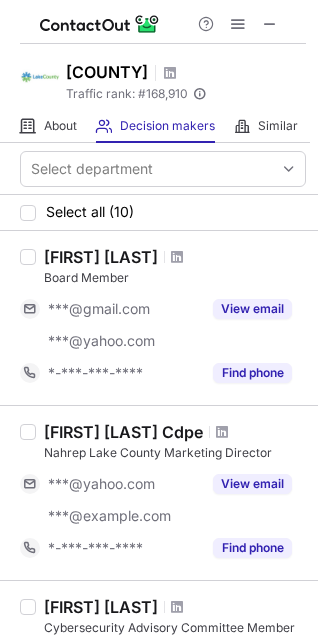 scroll, scrollTop: 0, scrollLeft: 0, axis: both 